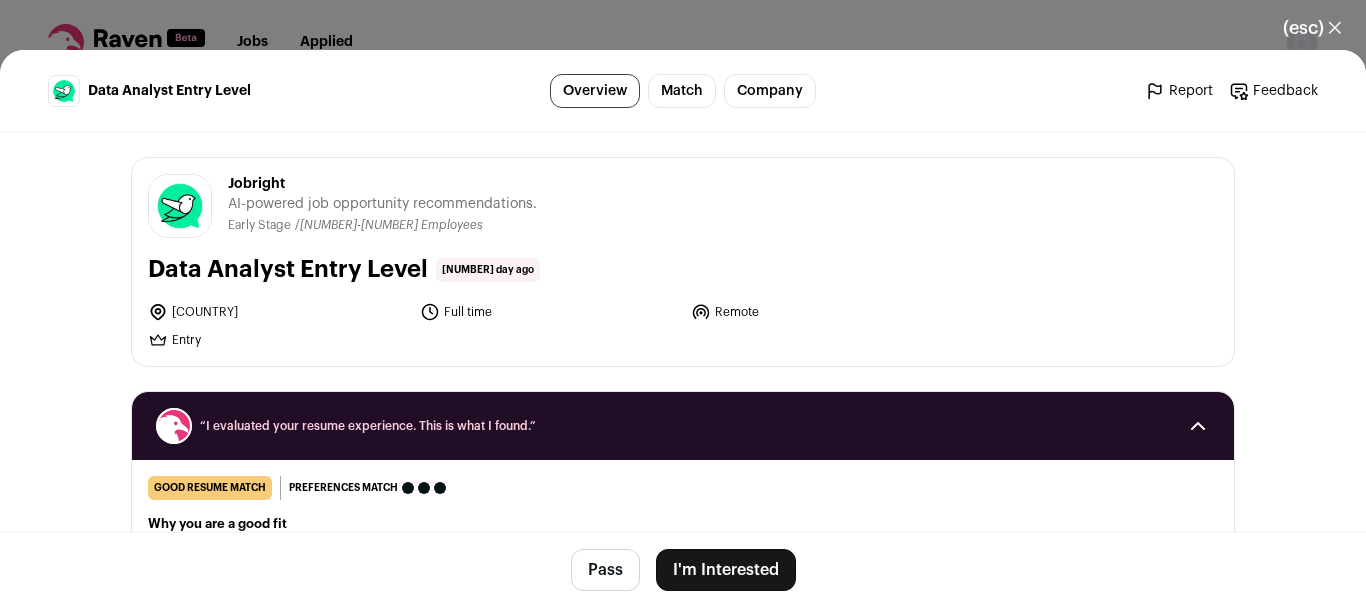 scroll, scrollTop: 0, scrollLeft: 0, axis: both 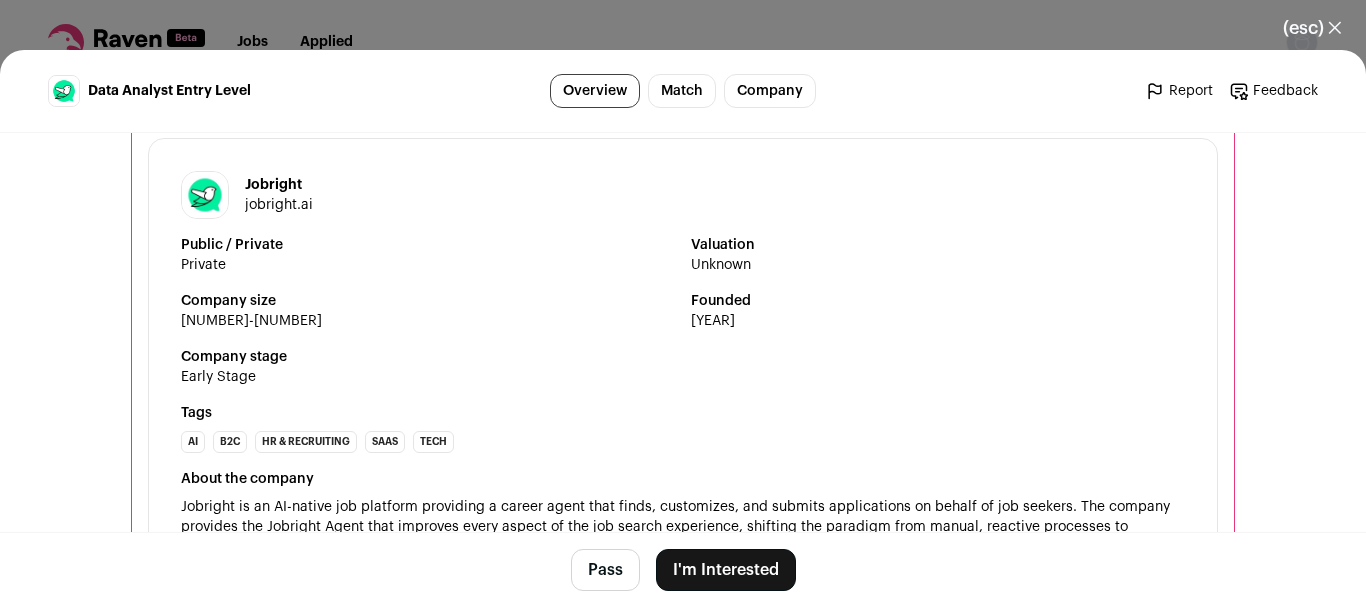 click on "I'm Interested" at bounding box center (726, 570) 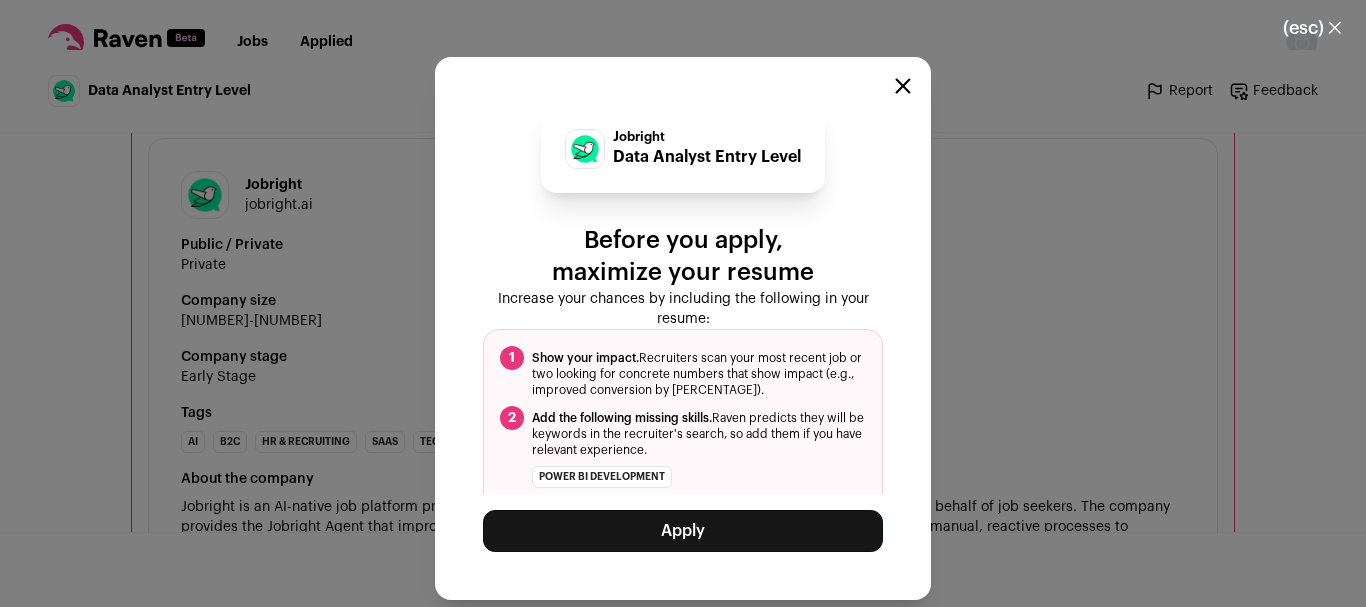 click on "Apply" at bounding box center (683, 531) 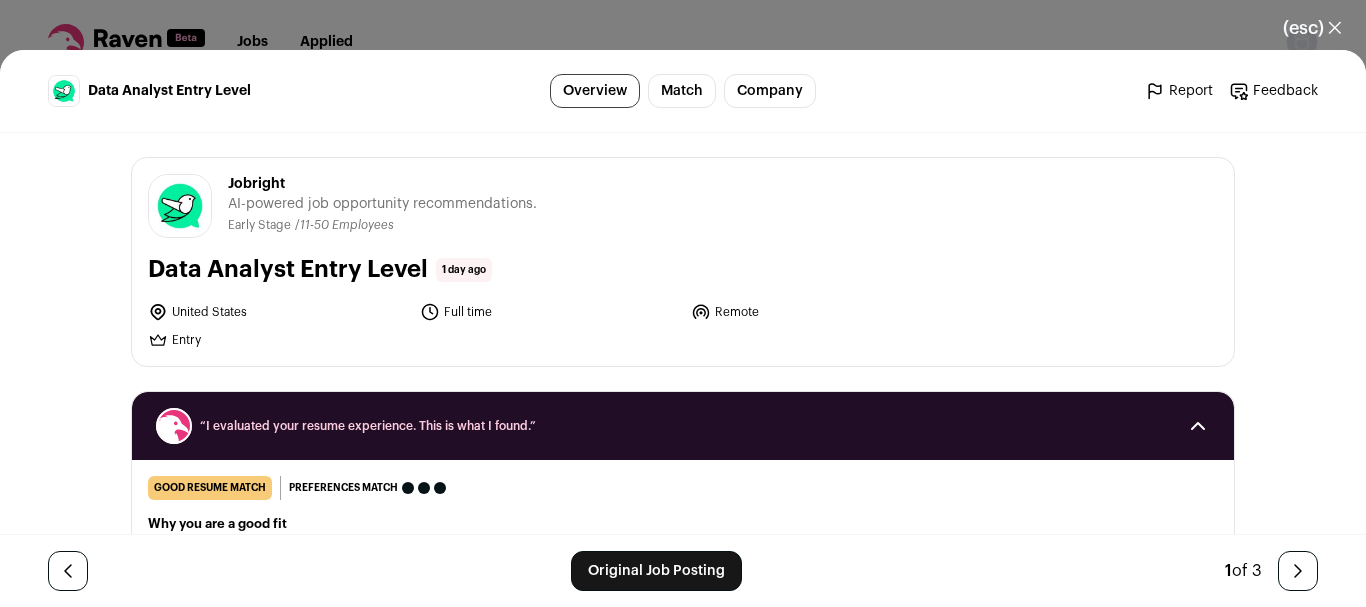 scroll, scrollTop: 0, scrollLeft: 0, axis: both 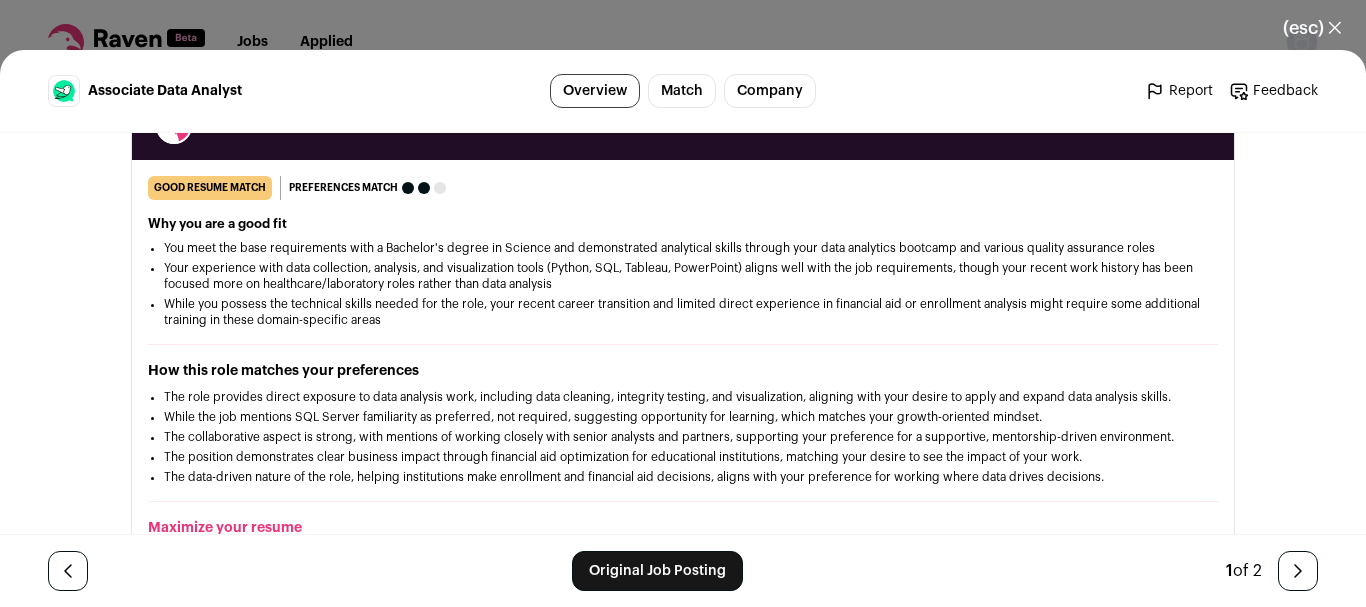 click on "(esc) ✕" at bounding box center (1312, 28) 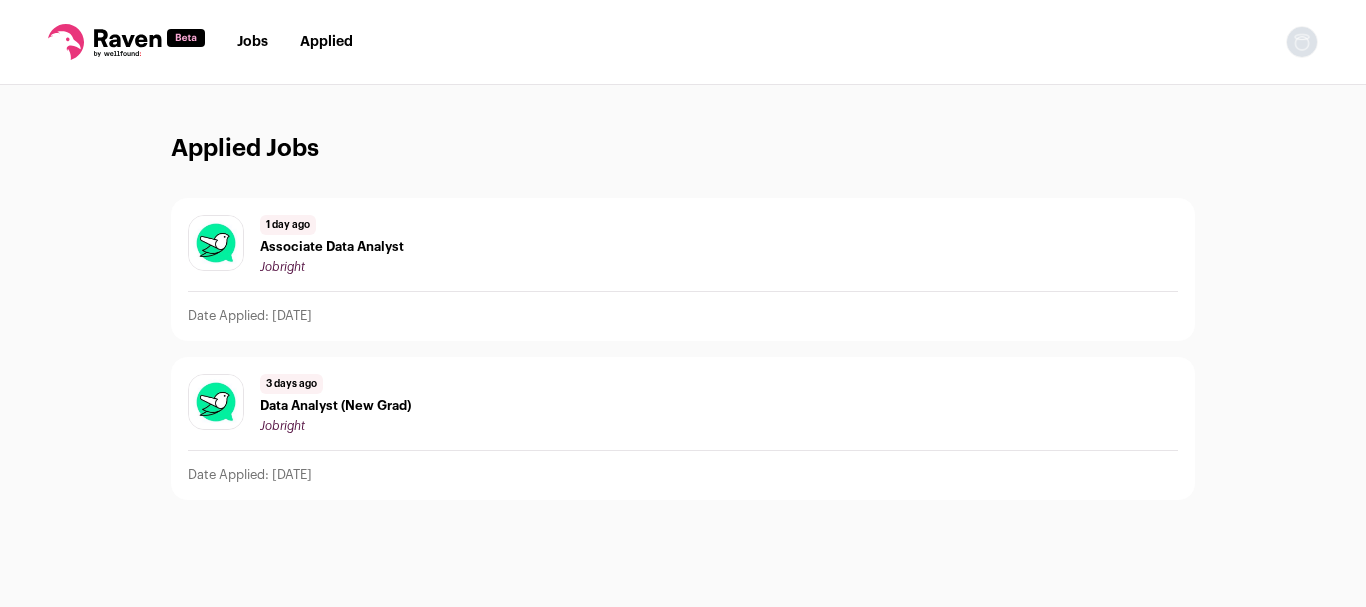 click on "Data Analyst (New Grad)" at bounding box center (335, 406) 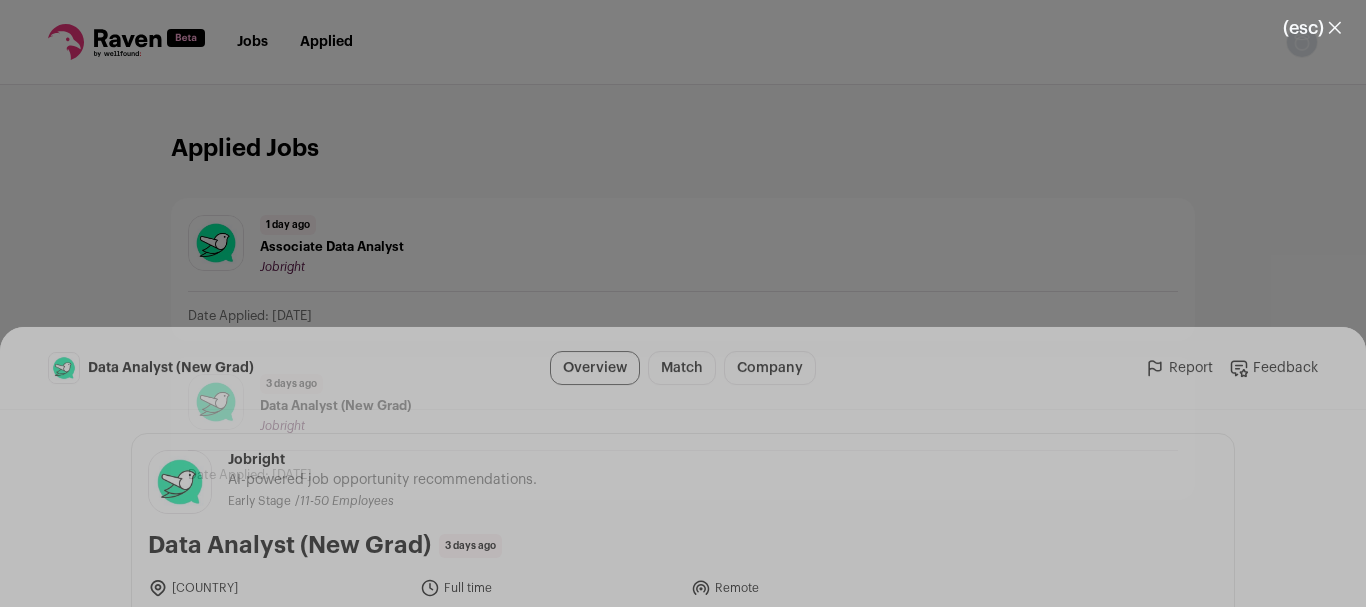 scroll, scrollTop: 0, scrollLeft: 0, axis: both 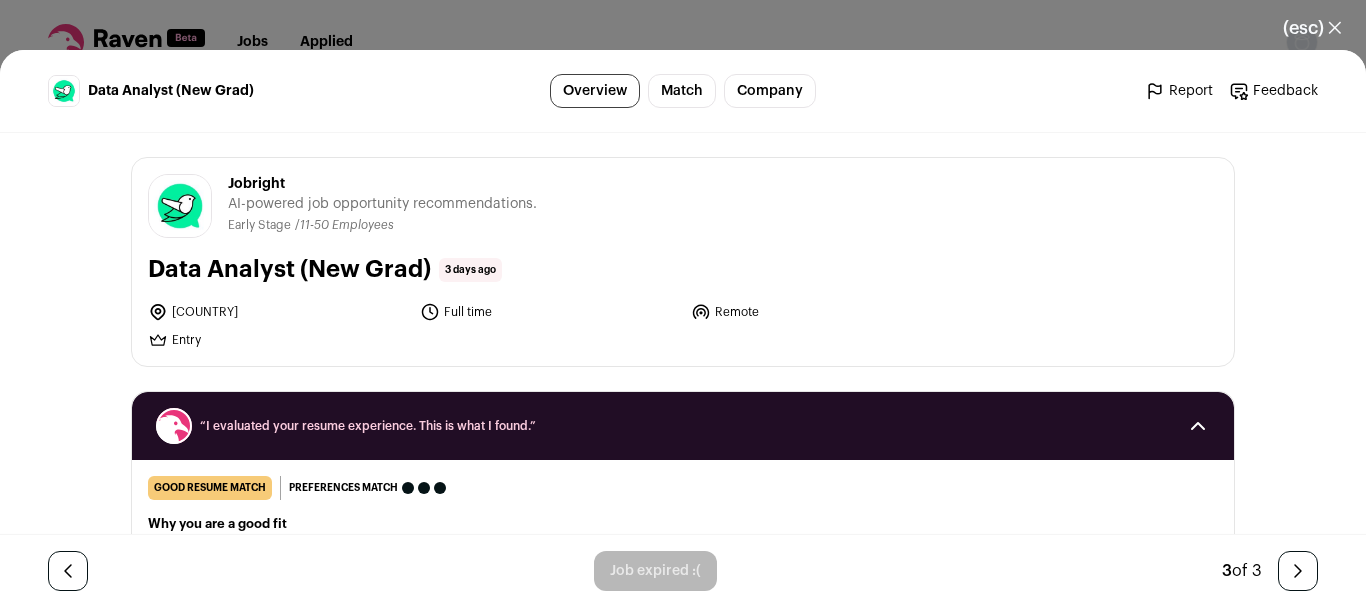click on "(esc) ✕" at bounding box center [1312, 28] 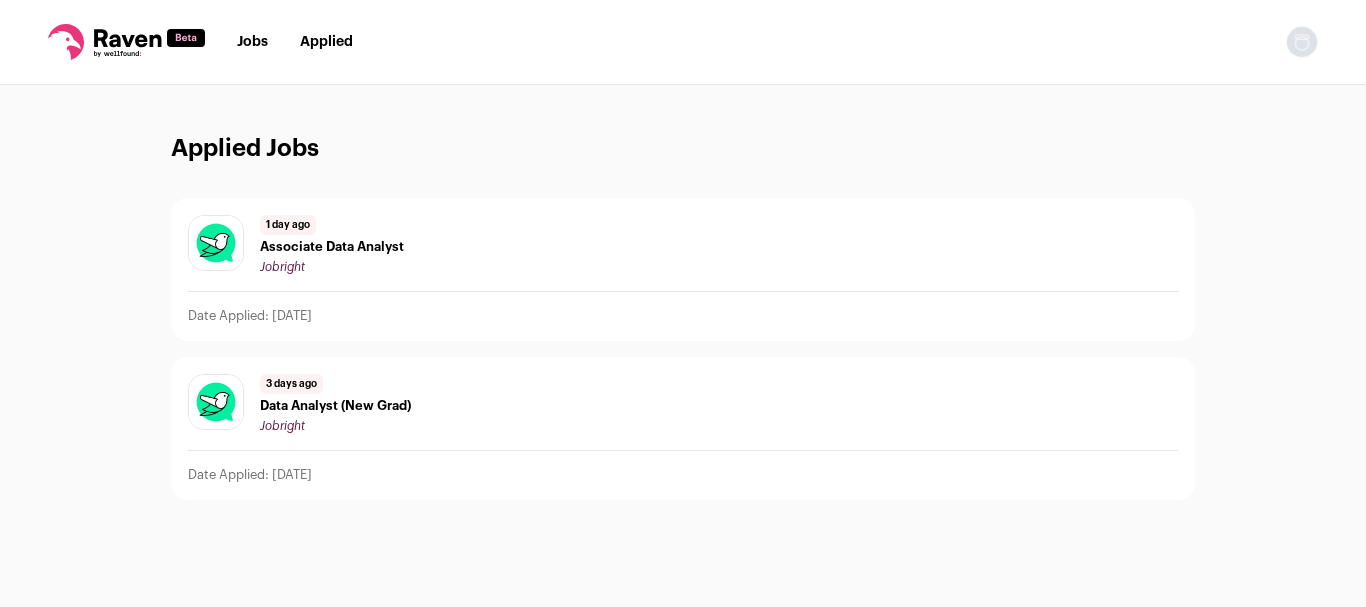 click on "Associate Data Analyst" at bounding box center (332, 247) 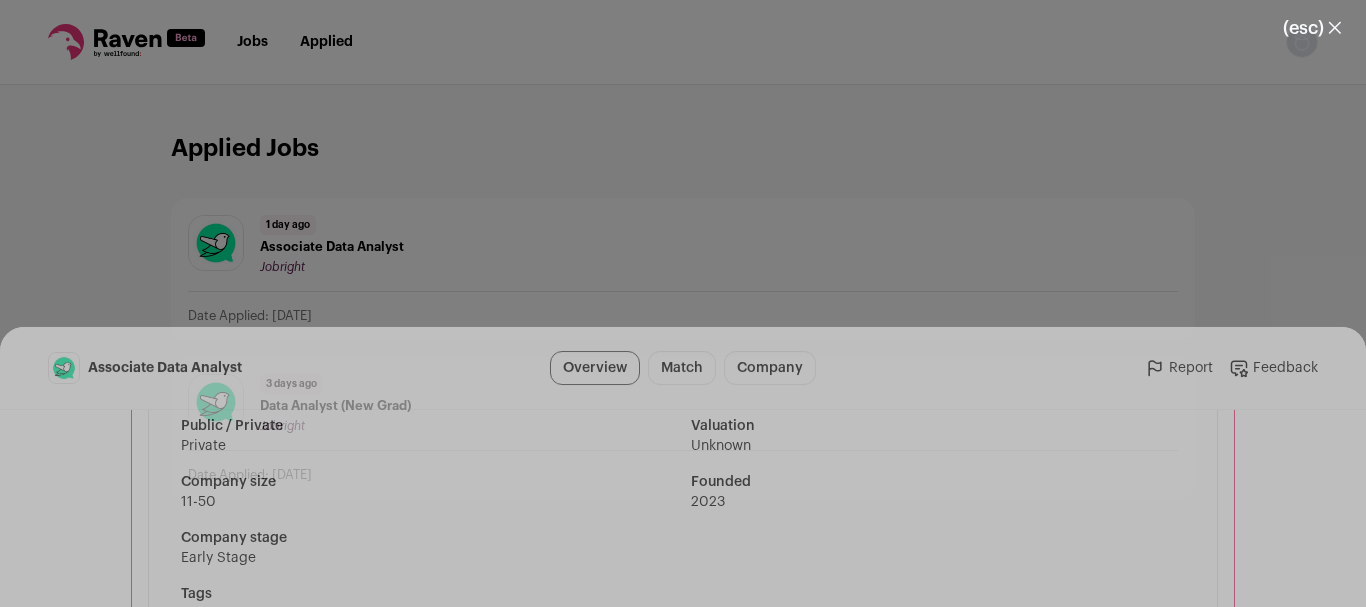 scroll, scrollTop: 1918, scrollLeft: 0, axis: vertical 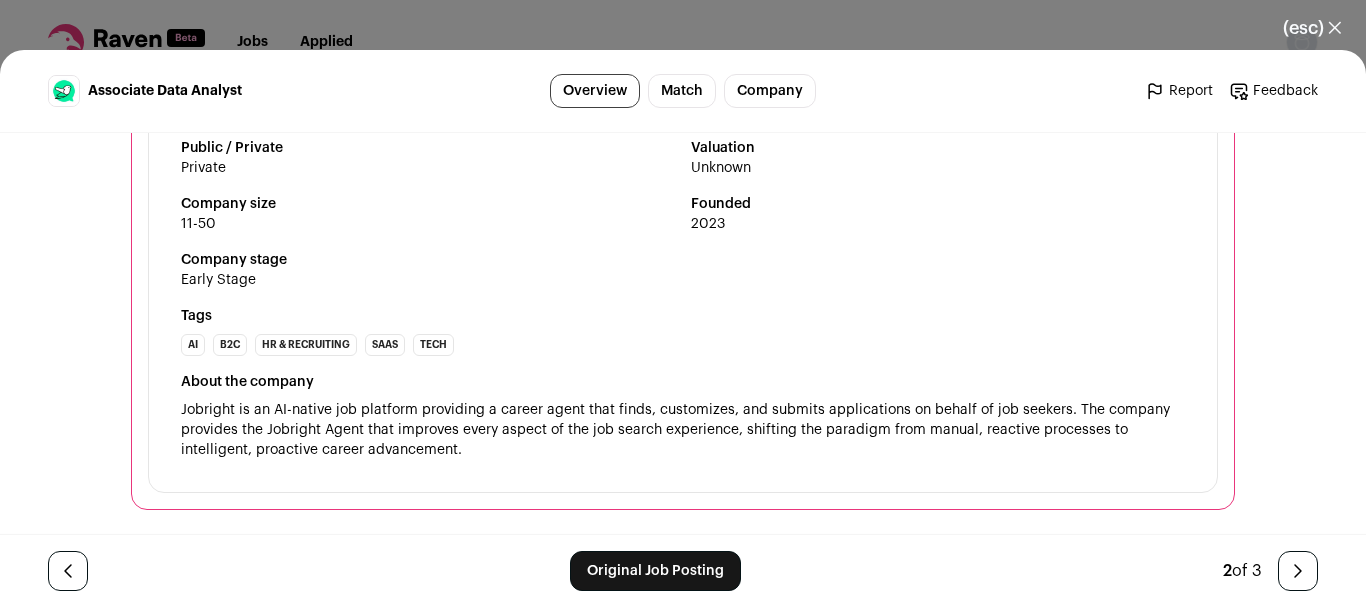 click on "Original Job Posting" at bounding box center (655, 571) 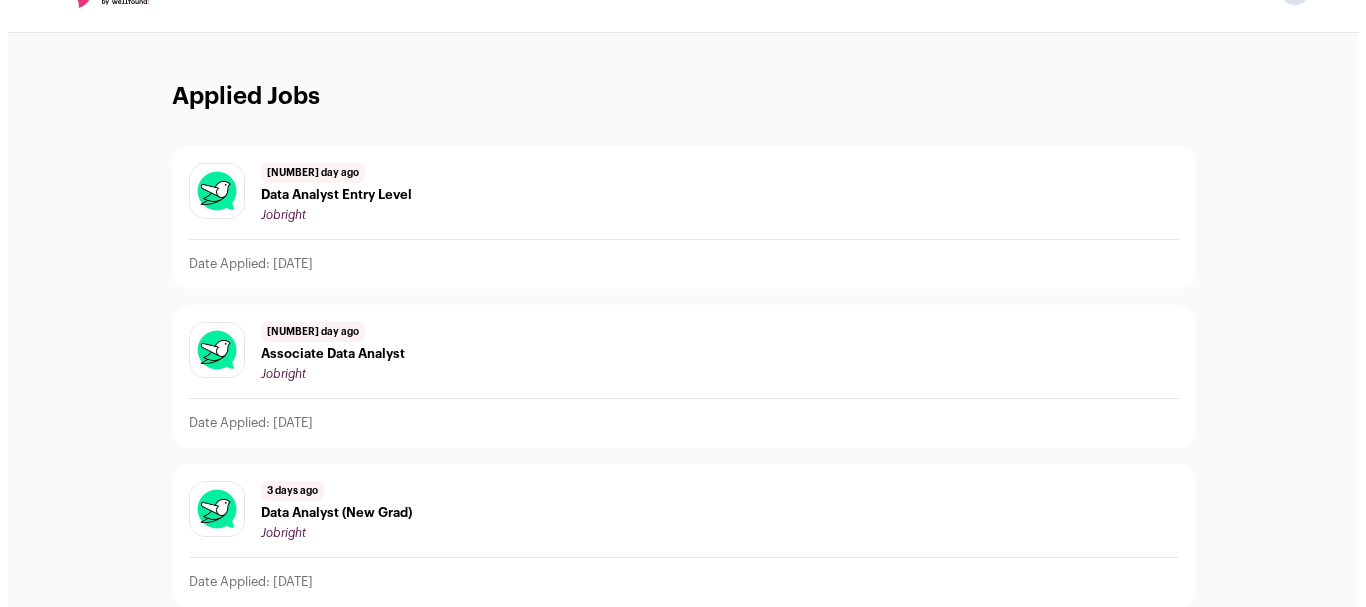 scroll, scrollTop: 0, scrollLeft: 0, axis: both 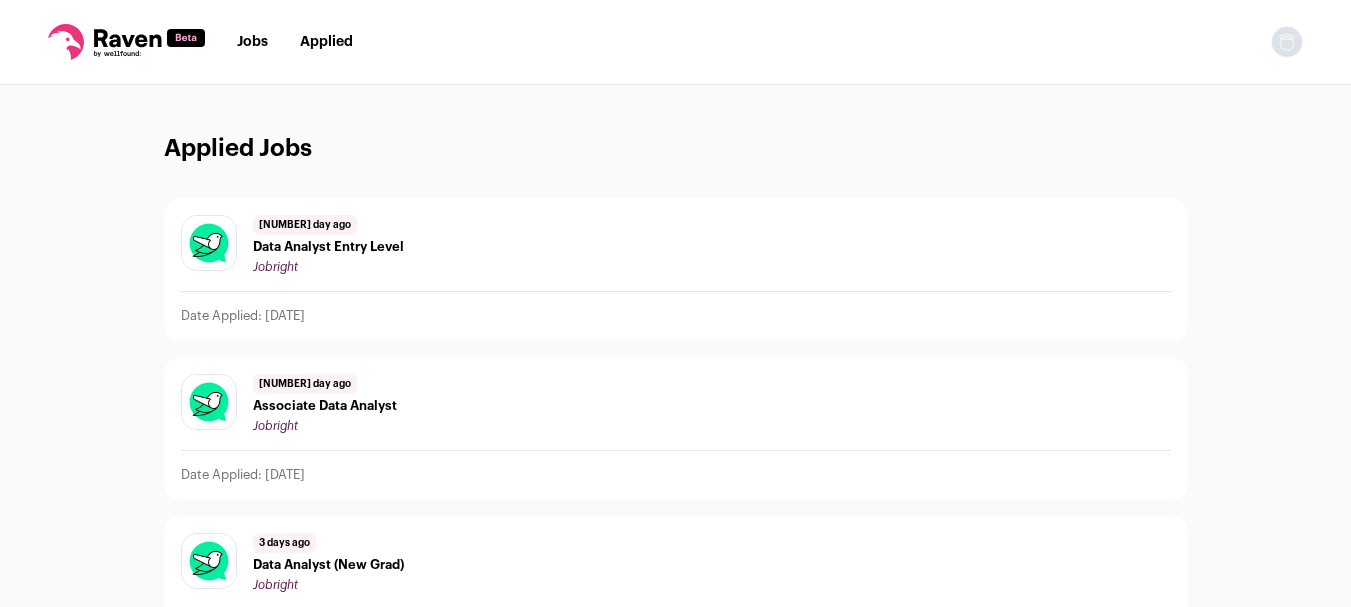 click on "Jobs
Applied" at bounding box center [295, 42] 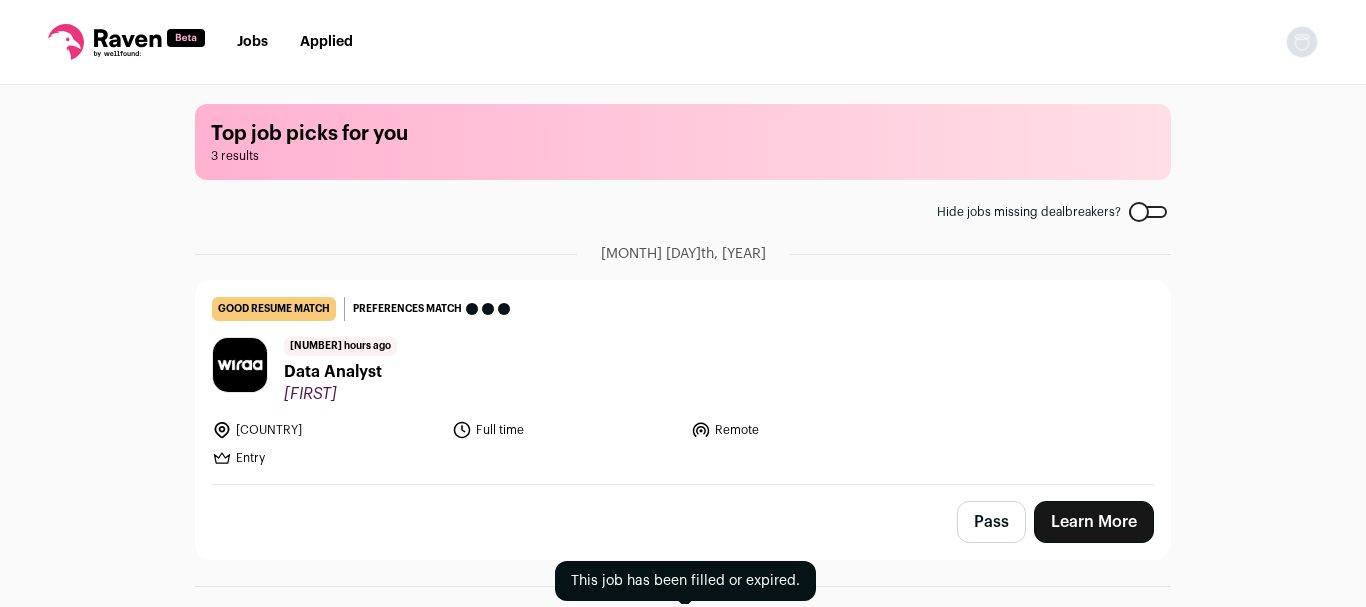 scroll, scrollTop: 0, scrollLeft: 0, axis: both 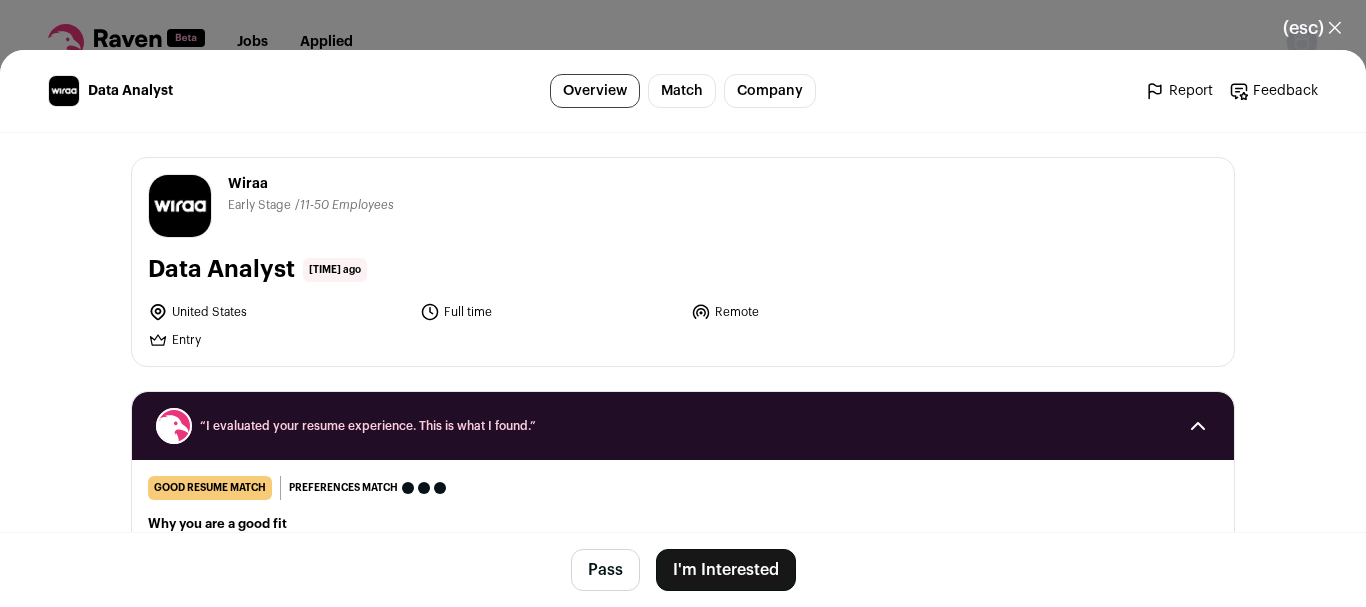click on "I'm Interested" at bounding box center (726, 570) 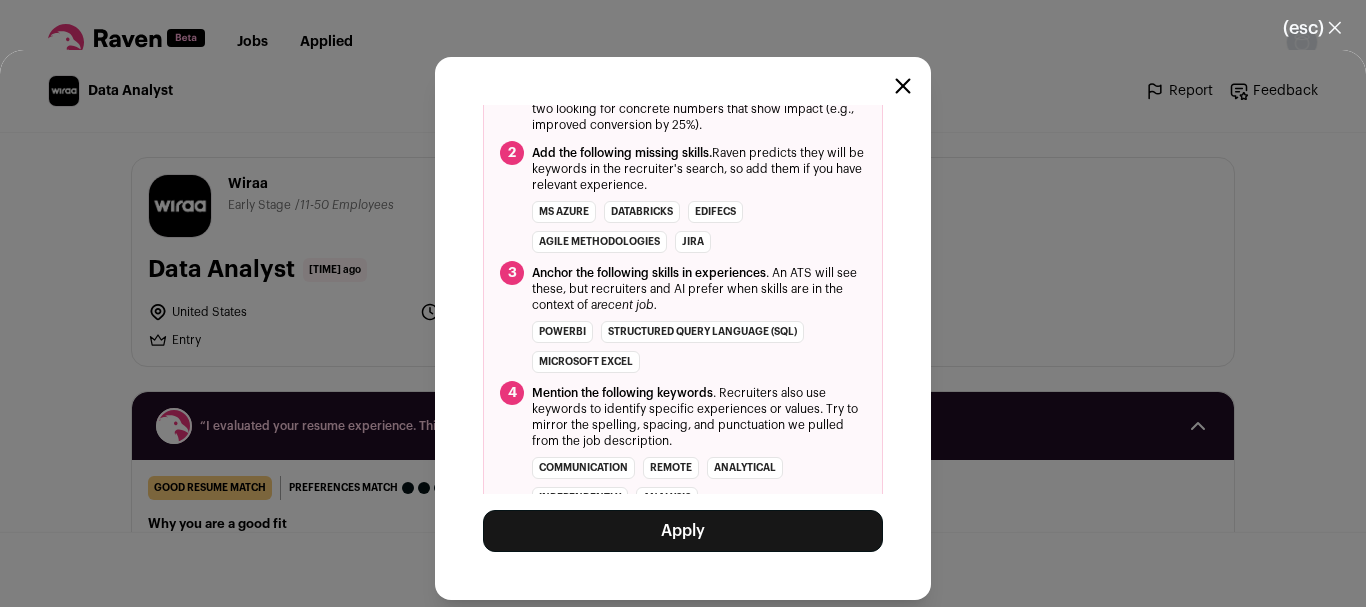 scroll, scrollTop: 301, scrollLeft: 0, axis: vertical 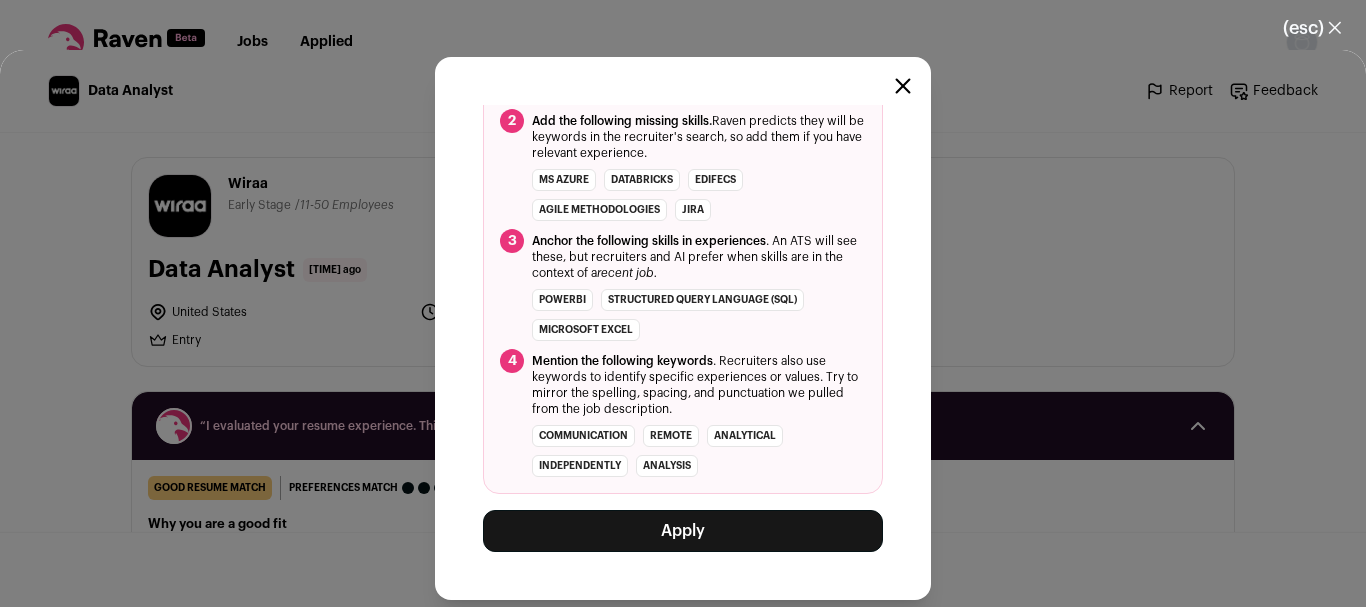 click on "Apply" at bounding box center (683, 531) 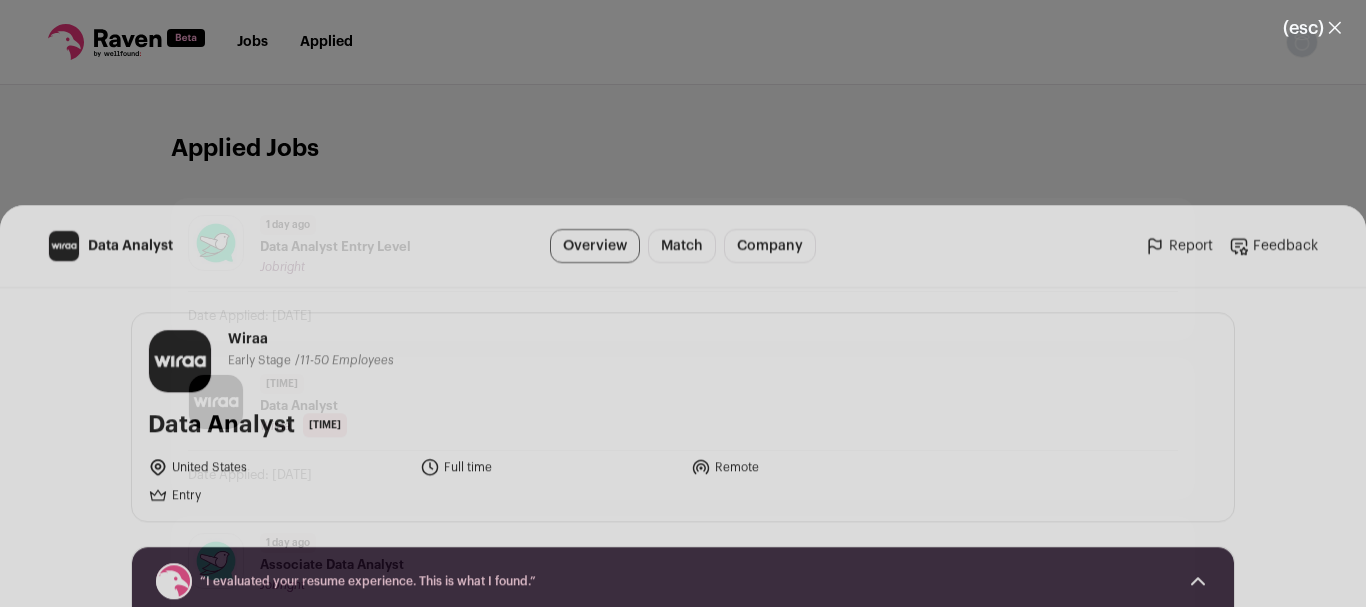 scroll, scrollTop: 0, scrollLeft: 0, axis: both 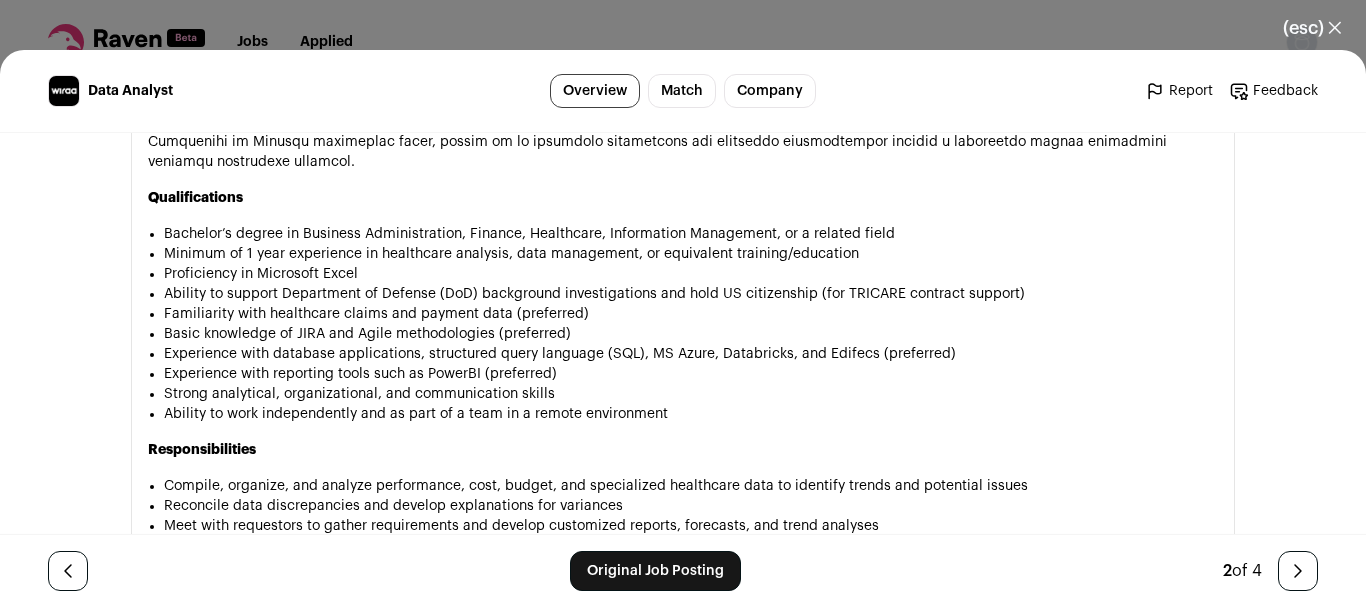 click on "(esc) ✕" at bounding box center (1312, 28) 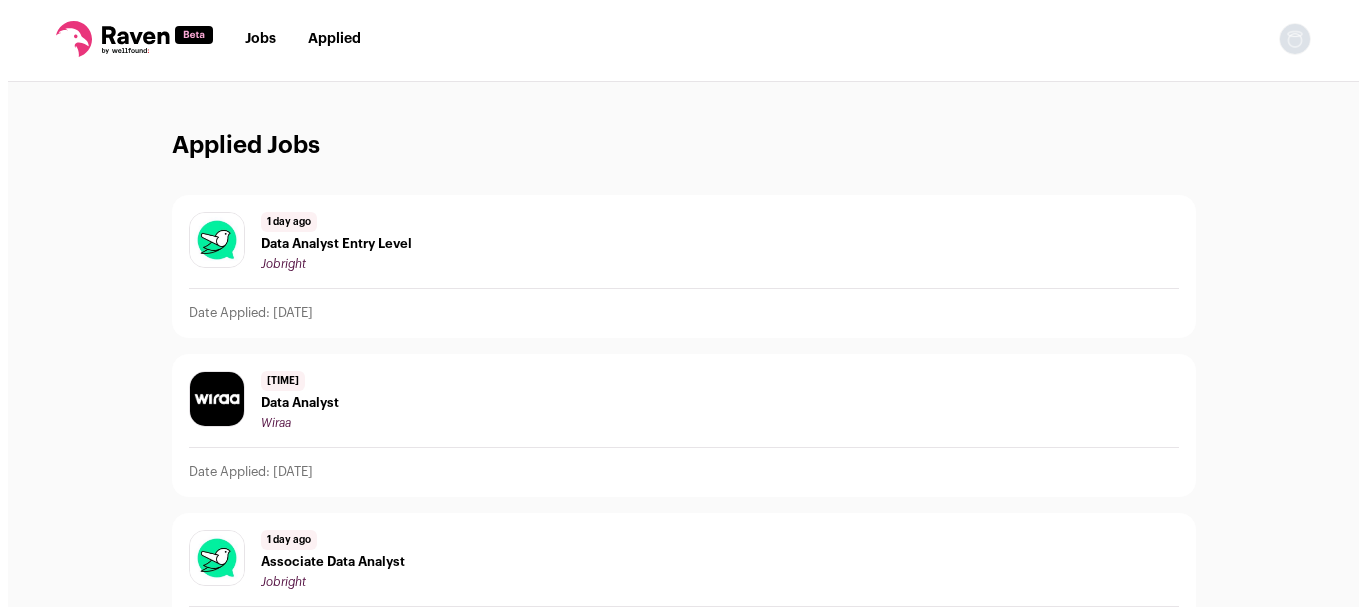 scroll, scrollTop: 0, scrollLeft: 0, axis: both 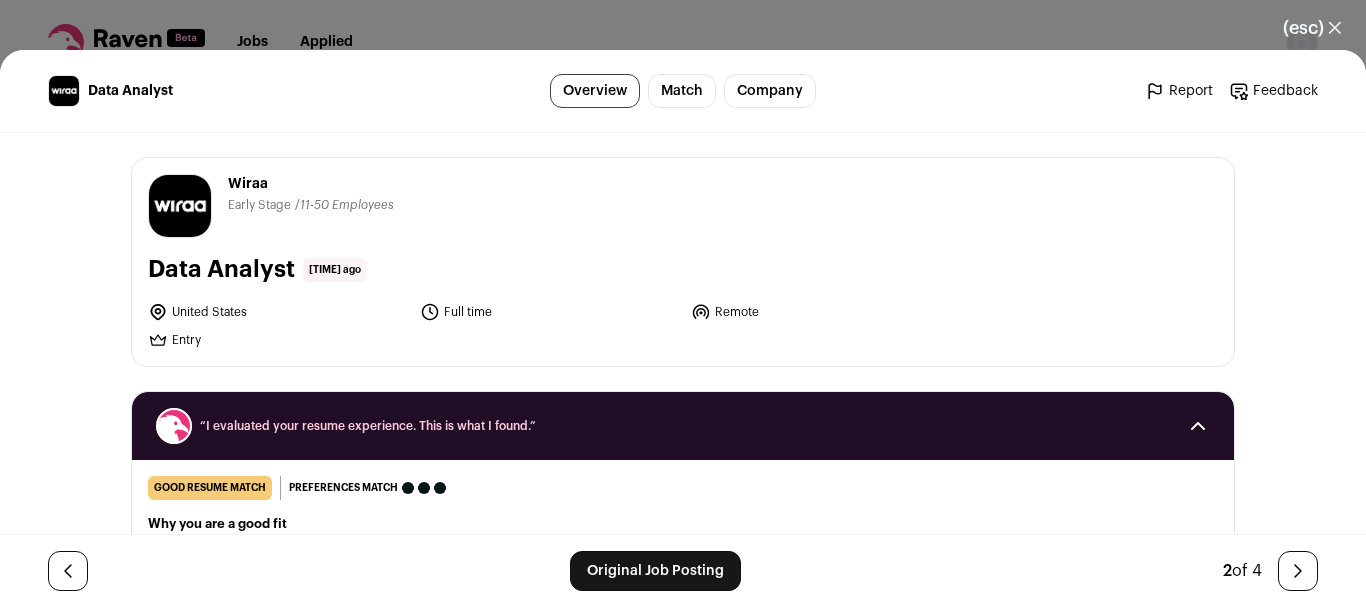 click on "(esc) ✕" at bounding box center [1312, 28] 